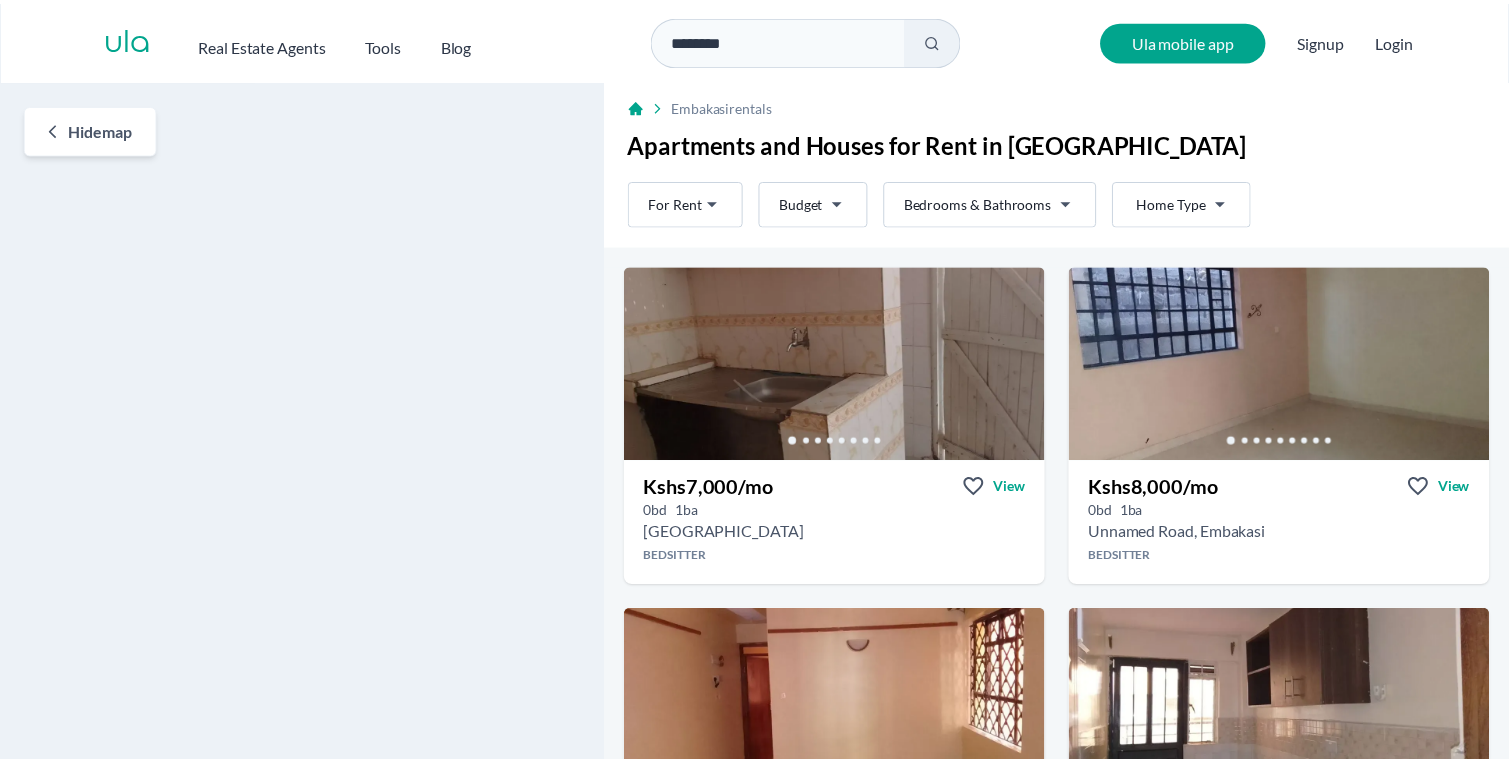 scroll, scrollTop: 0, scrollLeft: 0, axis: both 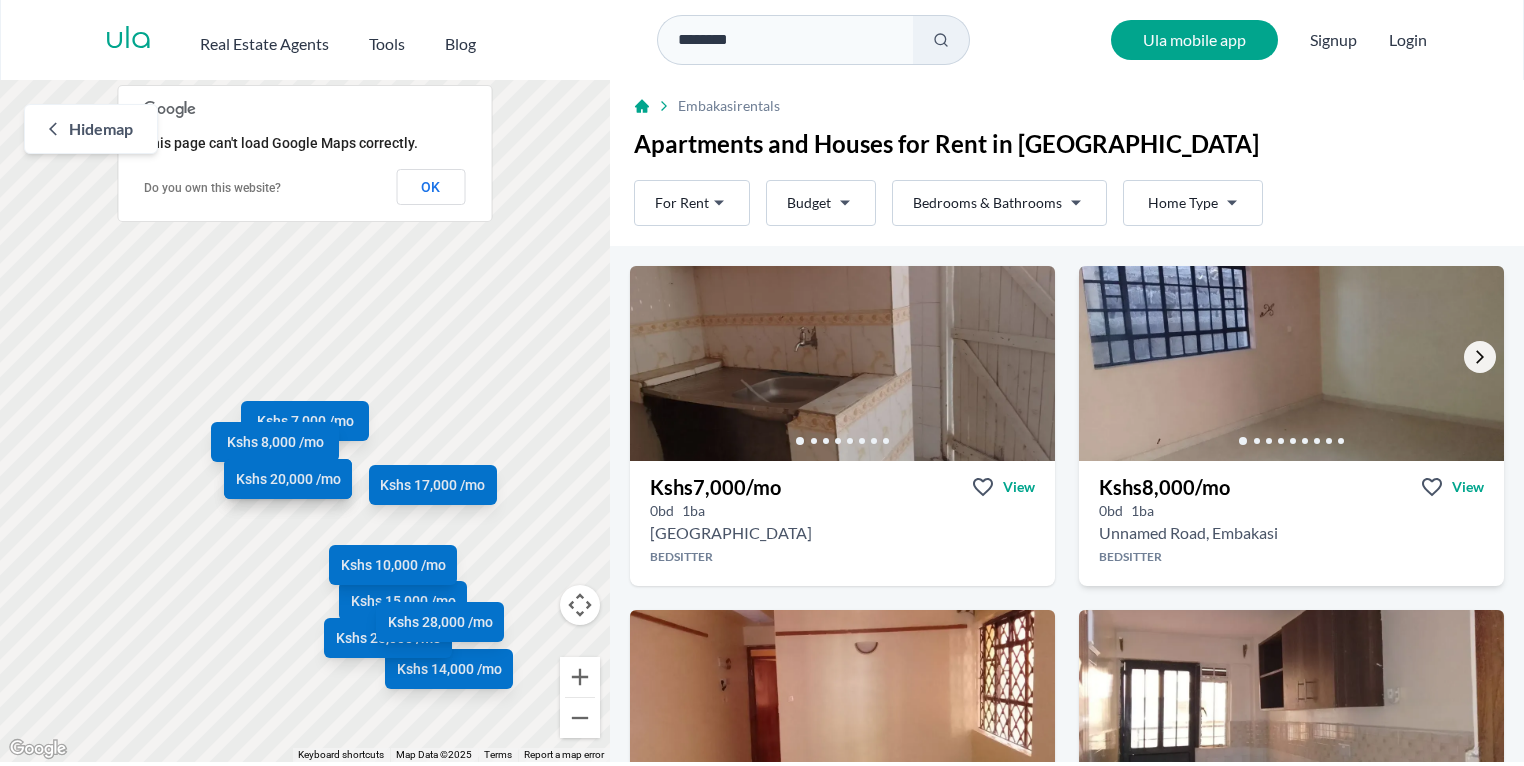 click 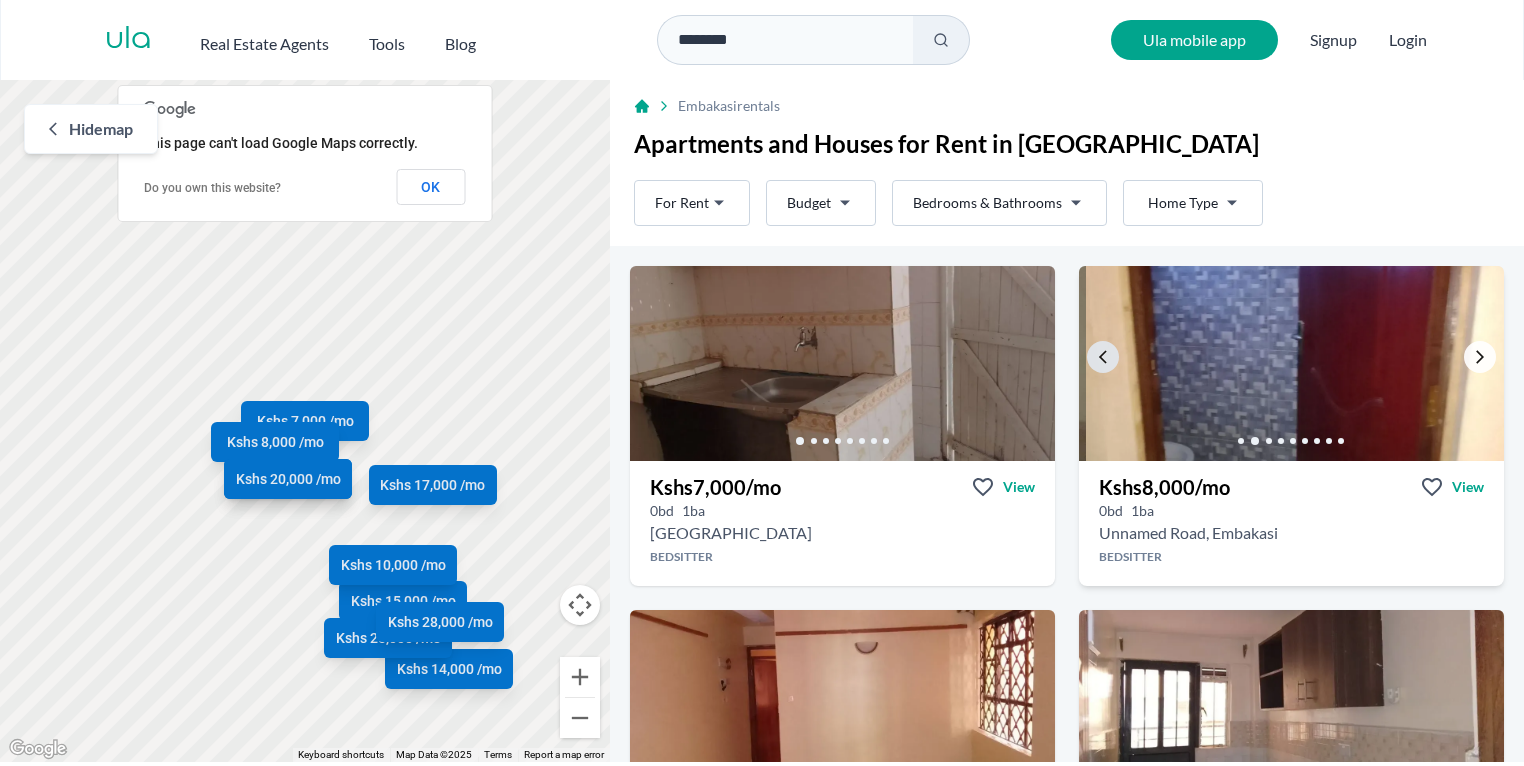 click 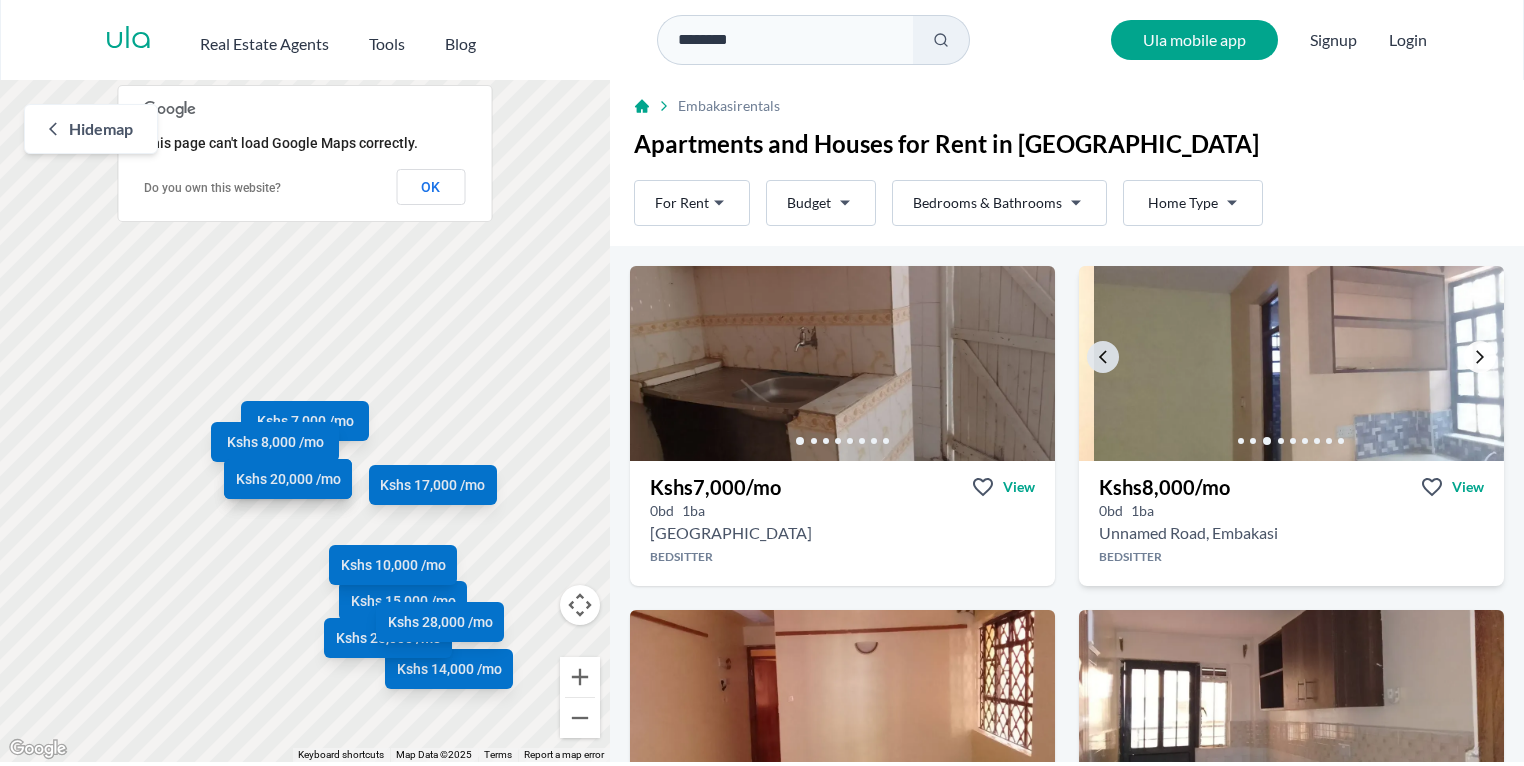 click 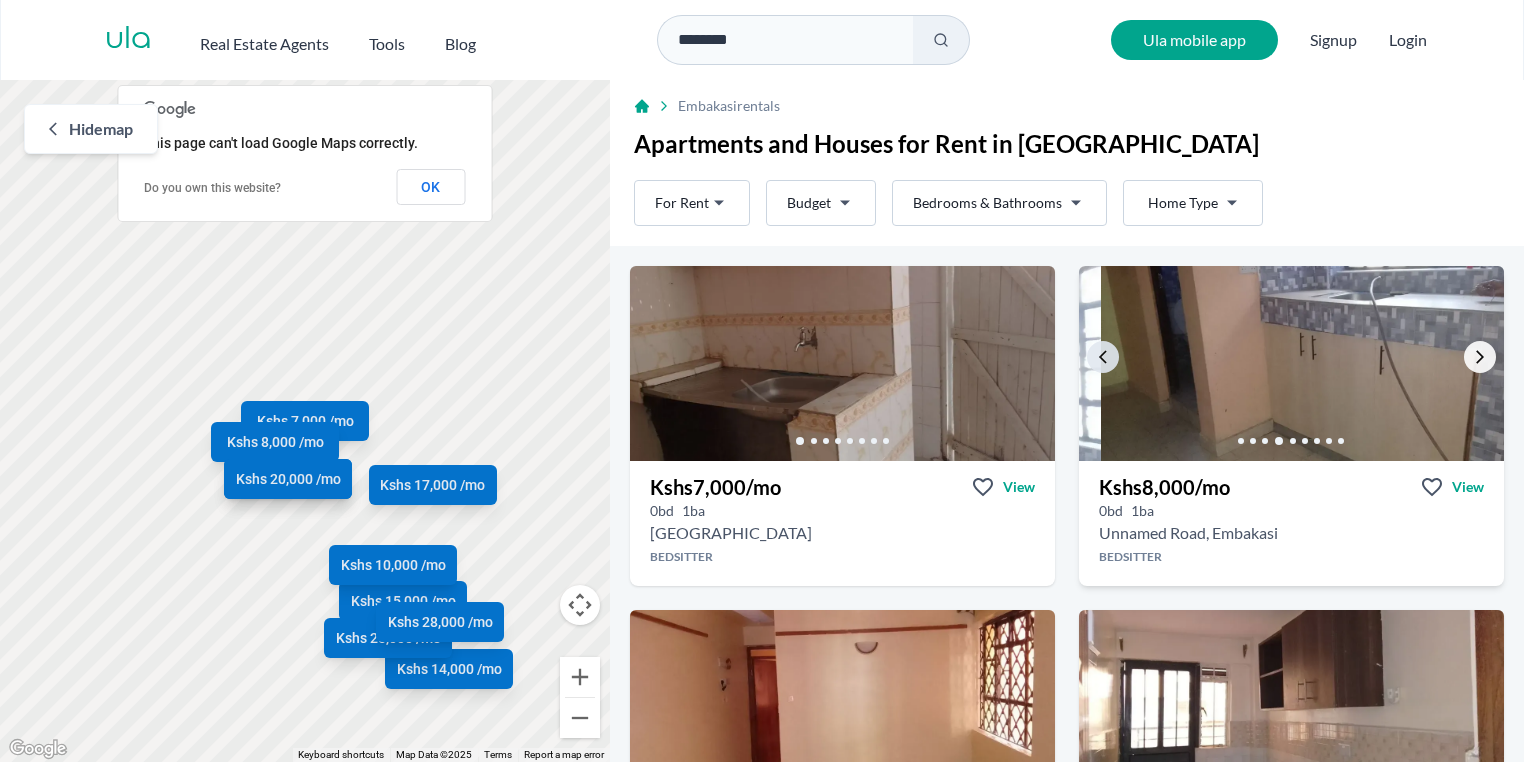 click 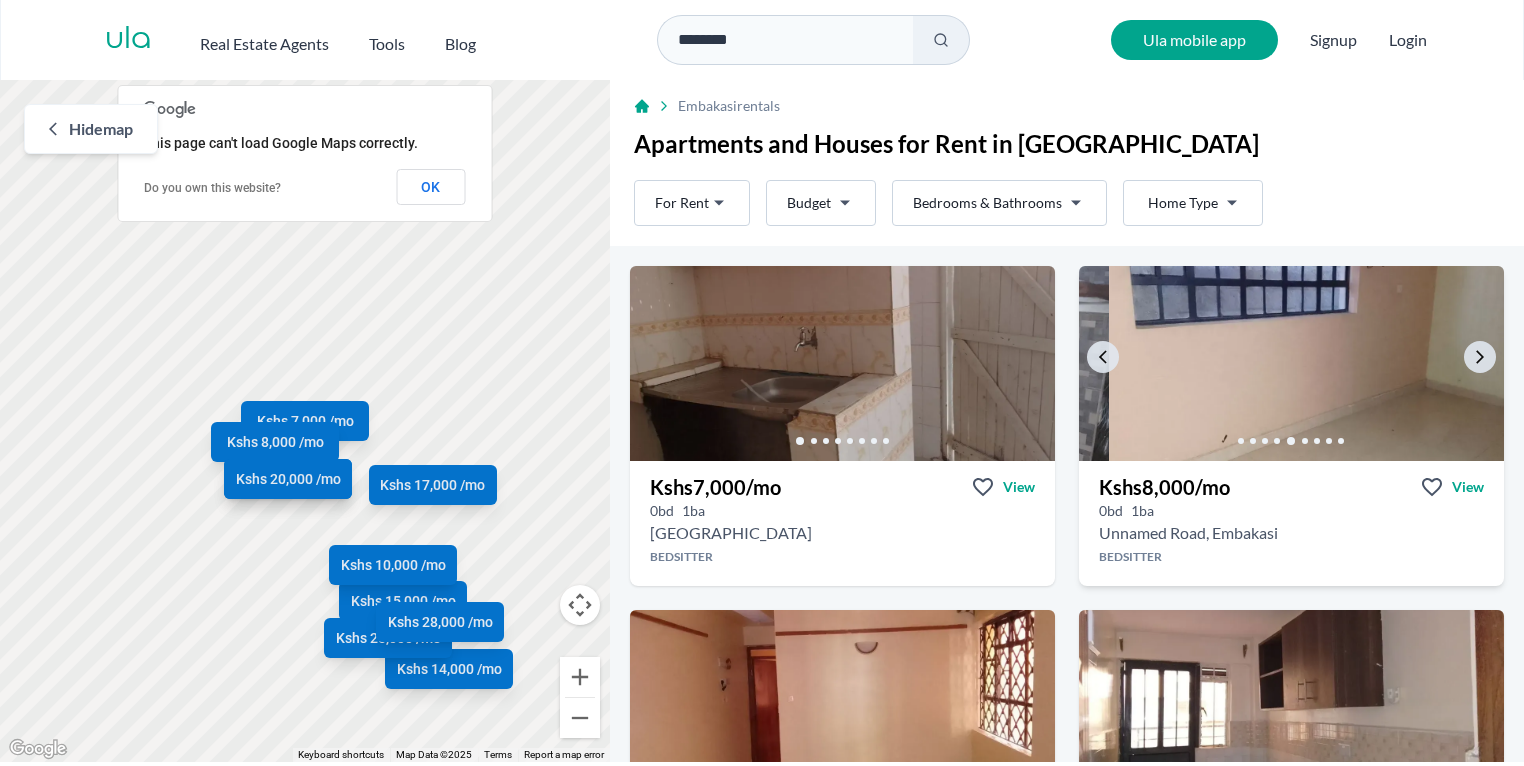 click at bounding box center (1321, 363) 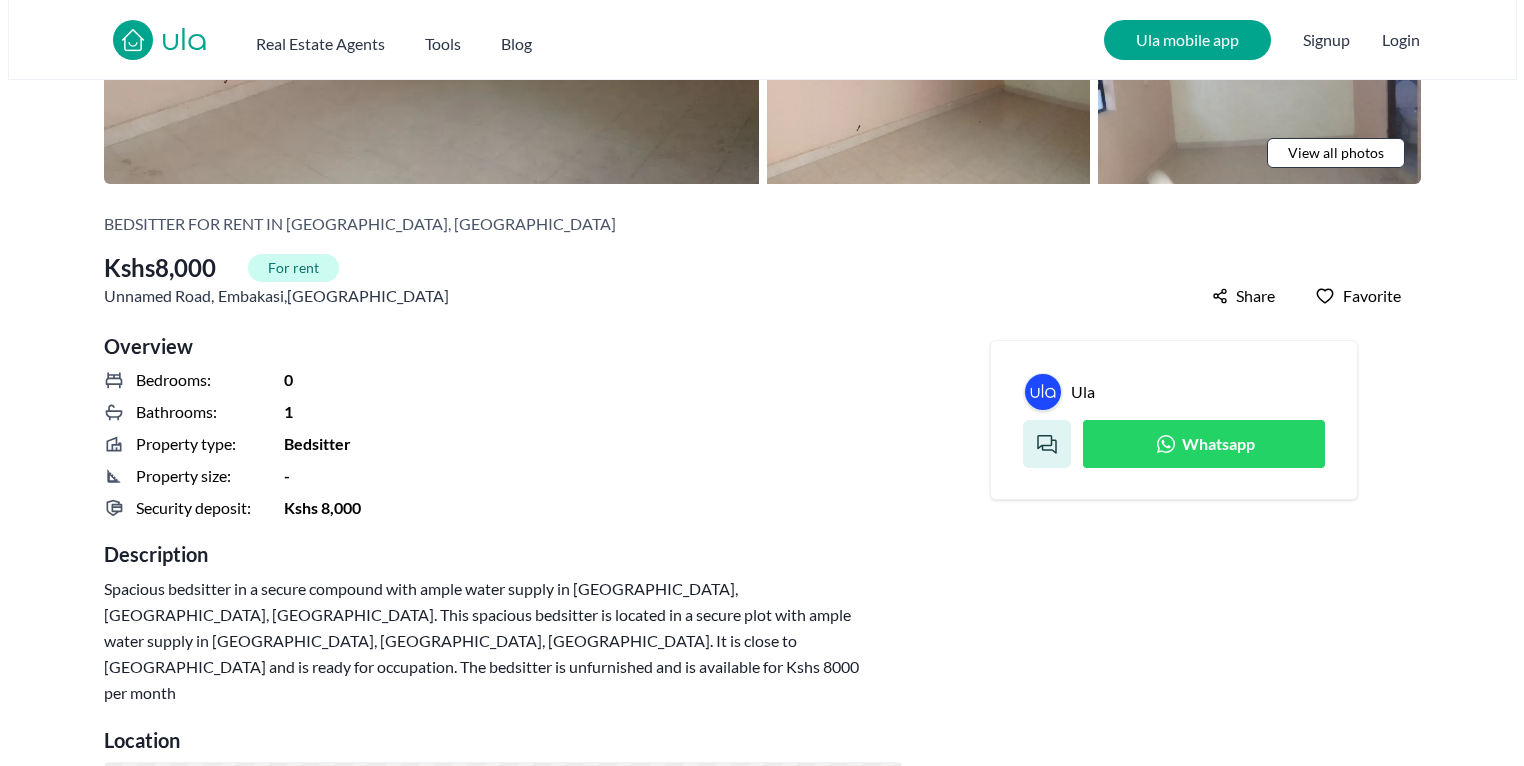 scroll, scrollTop: 0, scrollLeft: 0, axis: both 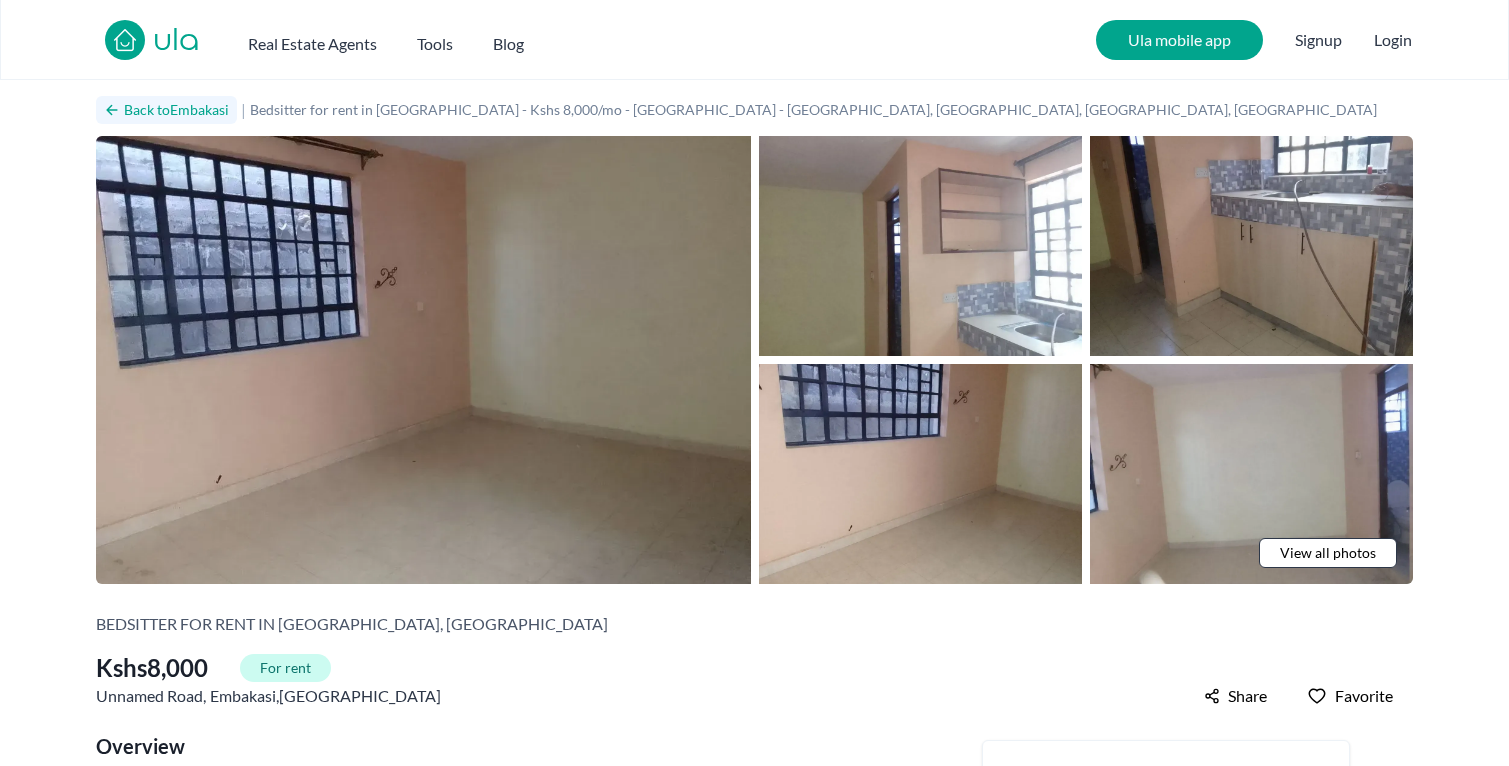 click on "Back to  Embakasi" at bounding box center [176, 110] 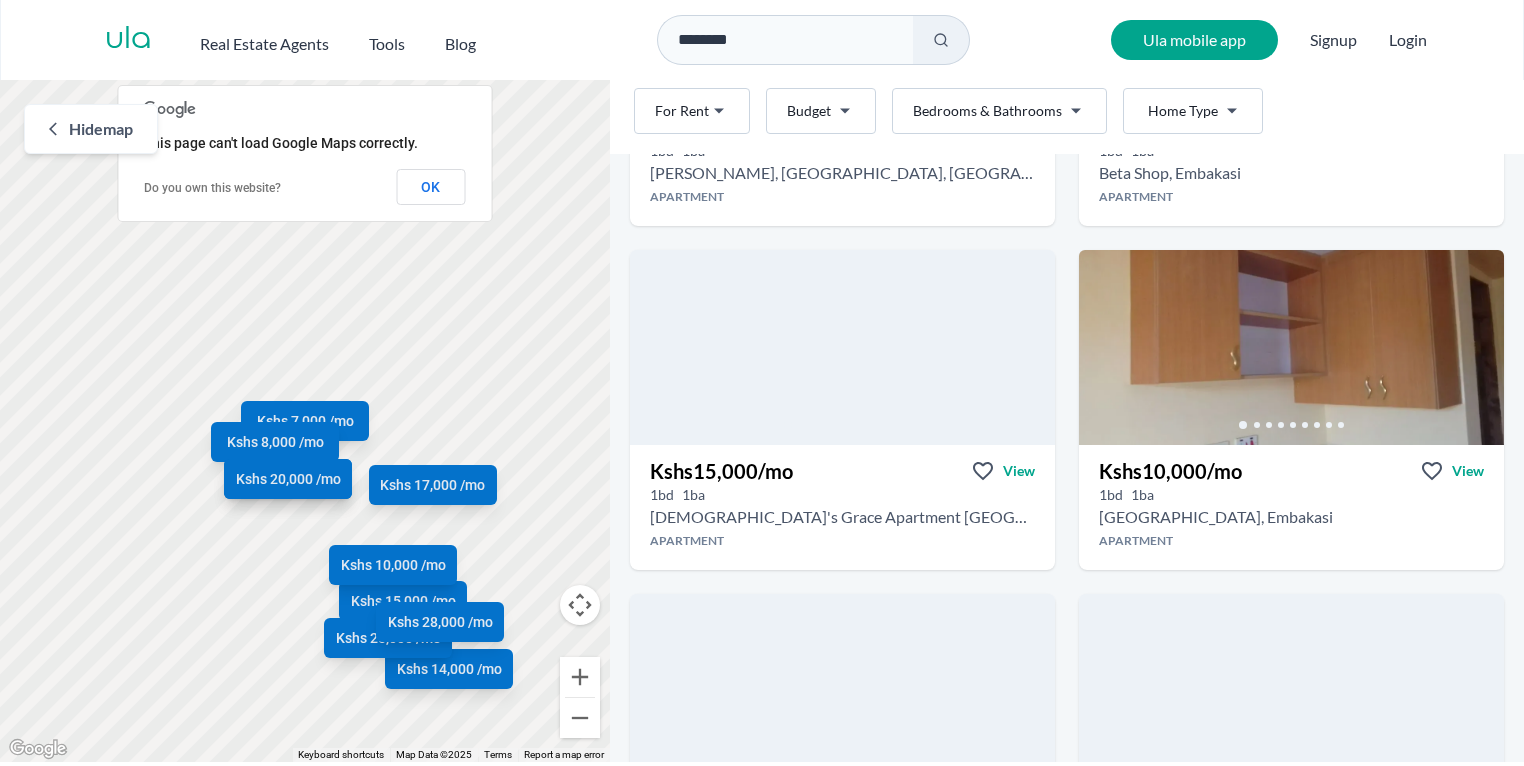 scroll, scrollTop: 1000, scrollLeft: 0, axis: vertical 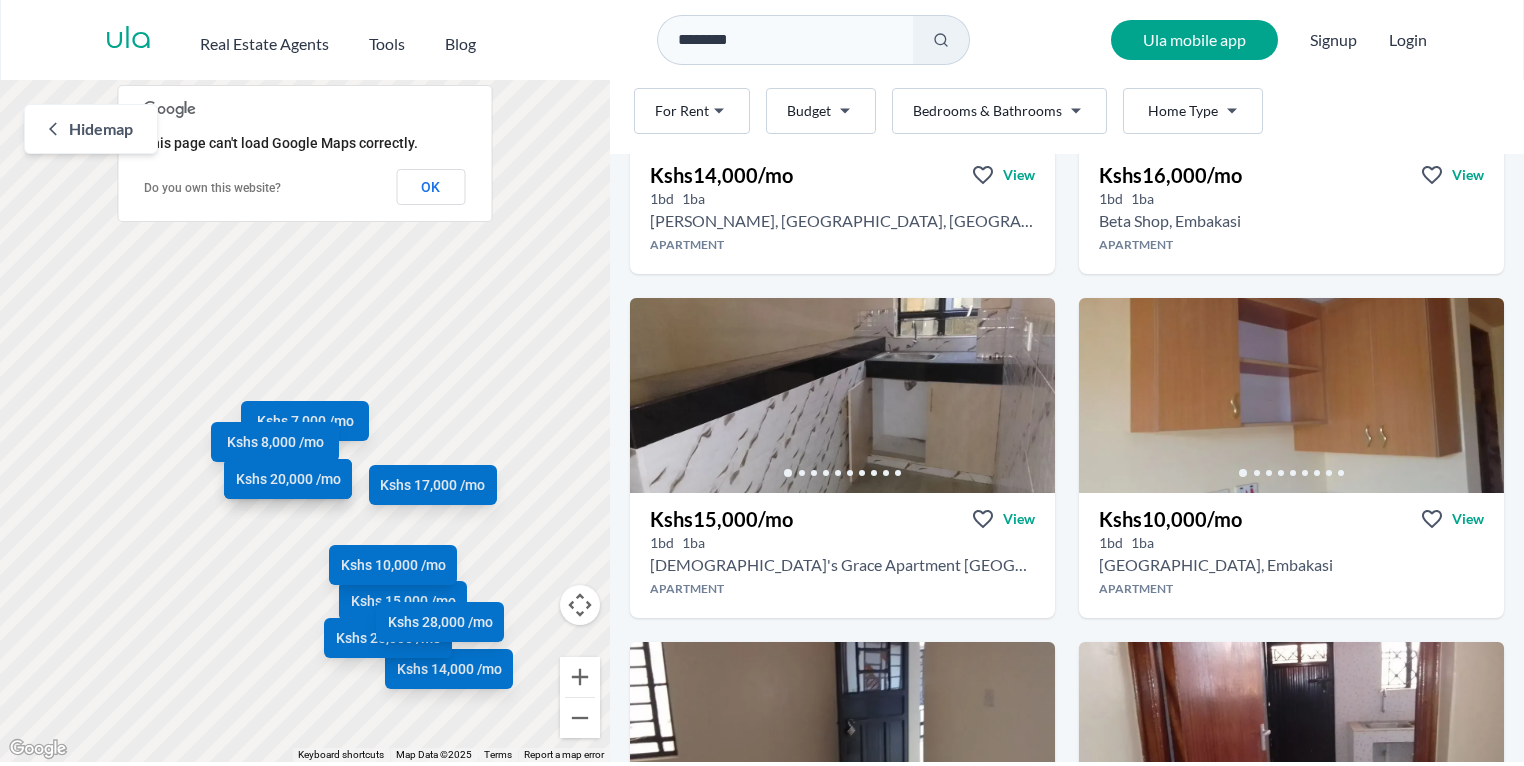 click at bounding box center [1291, 395] 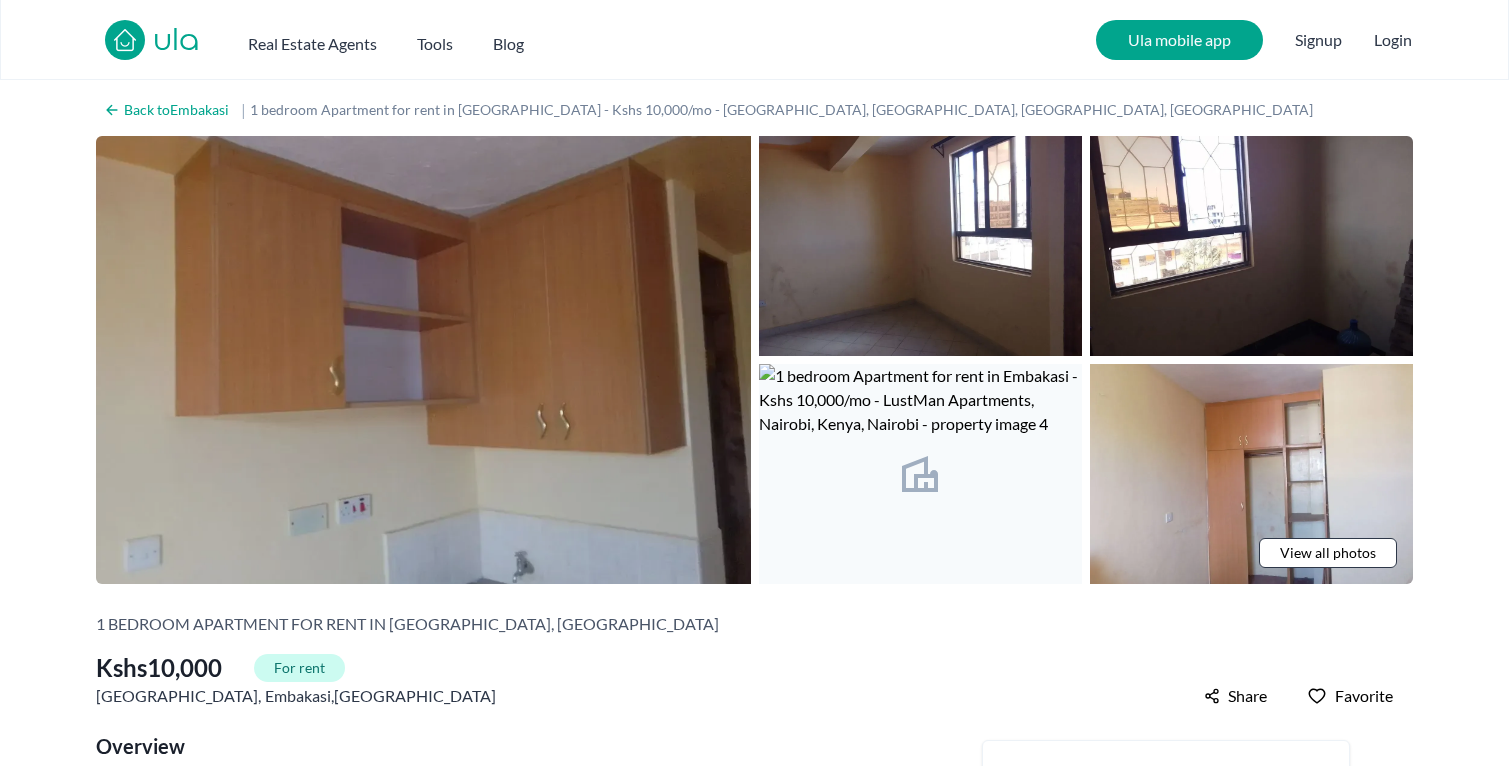 click at bounding box center [423, 360] 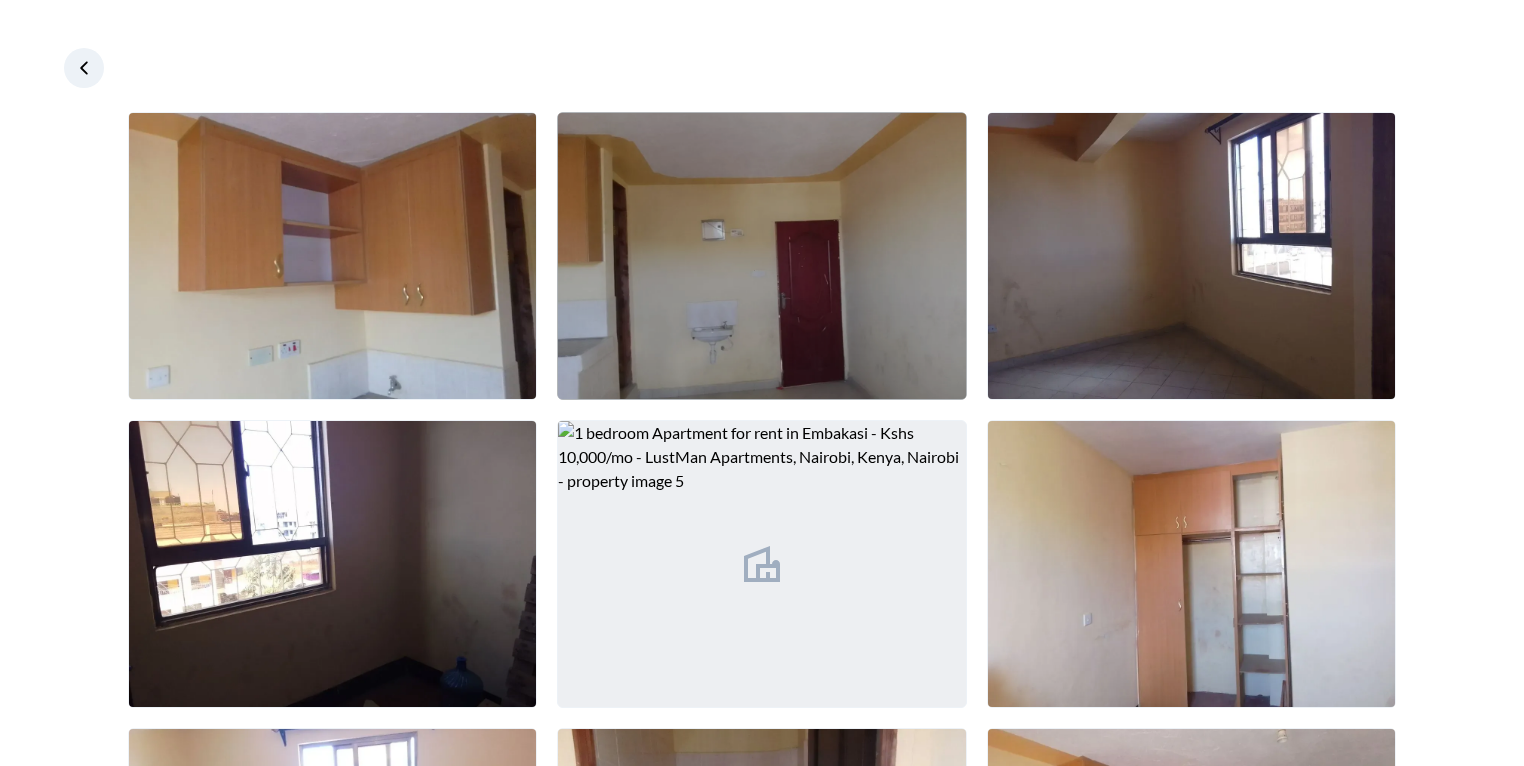 click at bounding box center [761, 256] 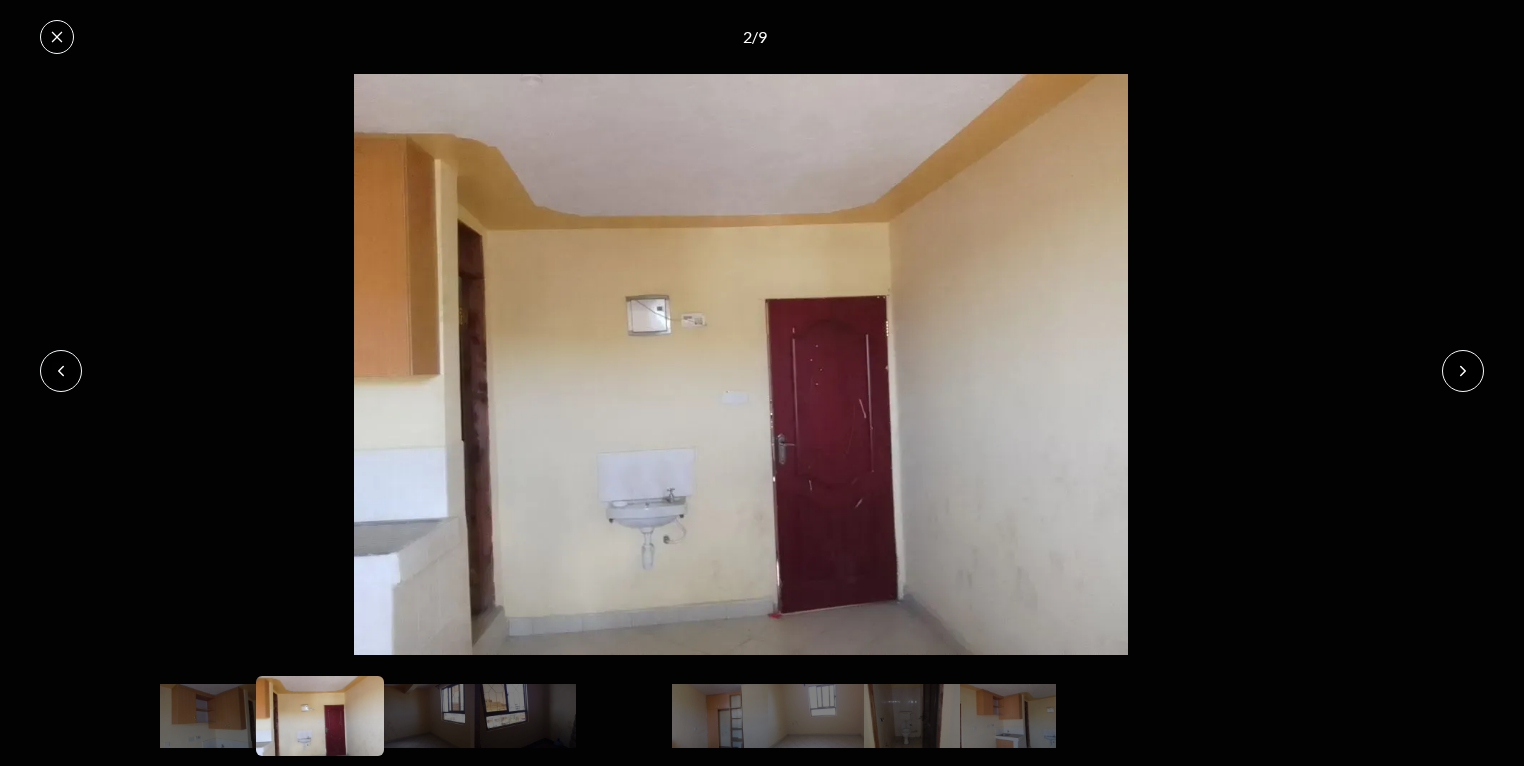 click at bounding box center (1463, 371) 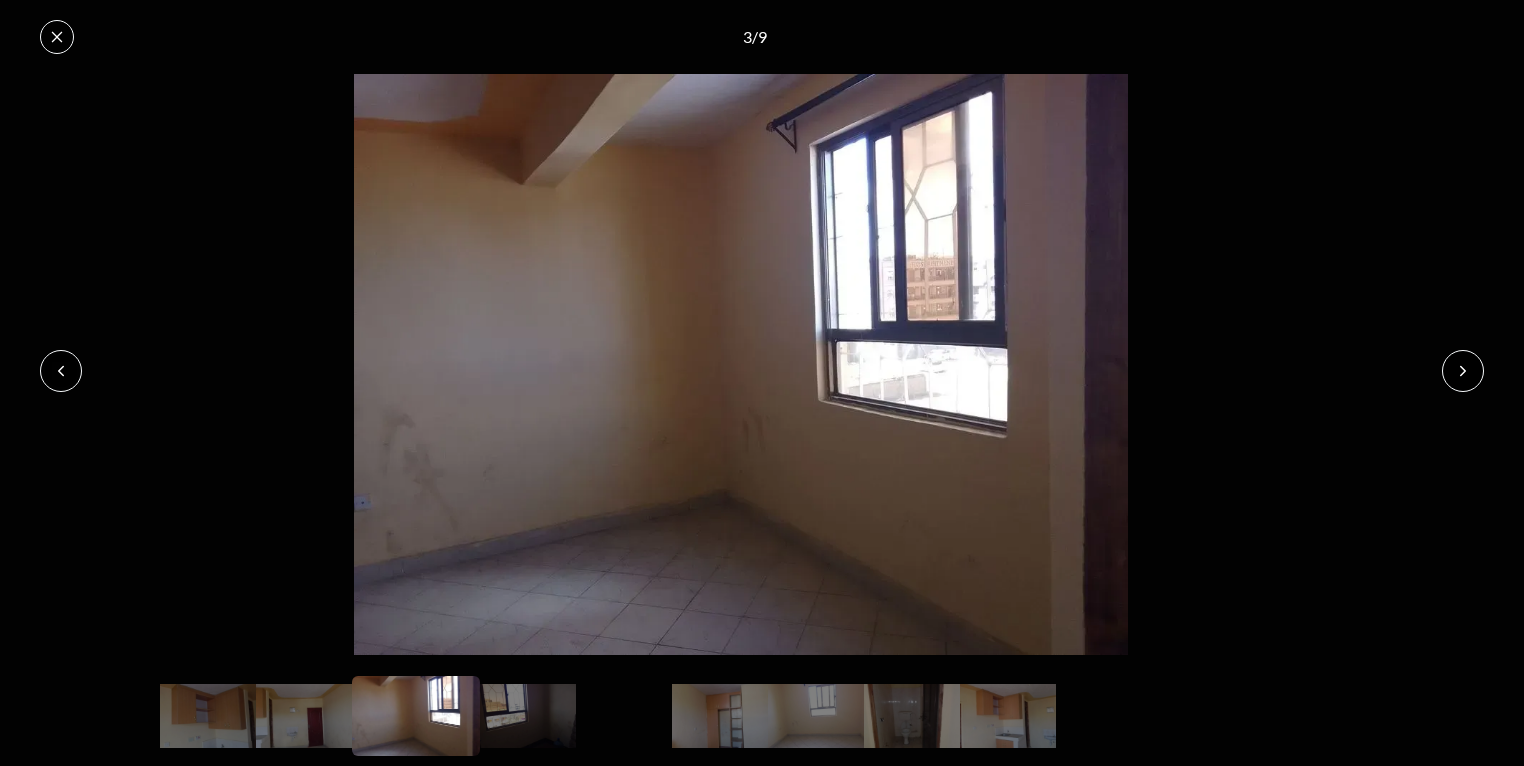 click at bounding box center [1463, 371] 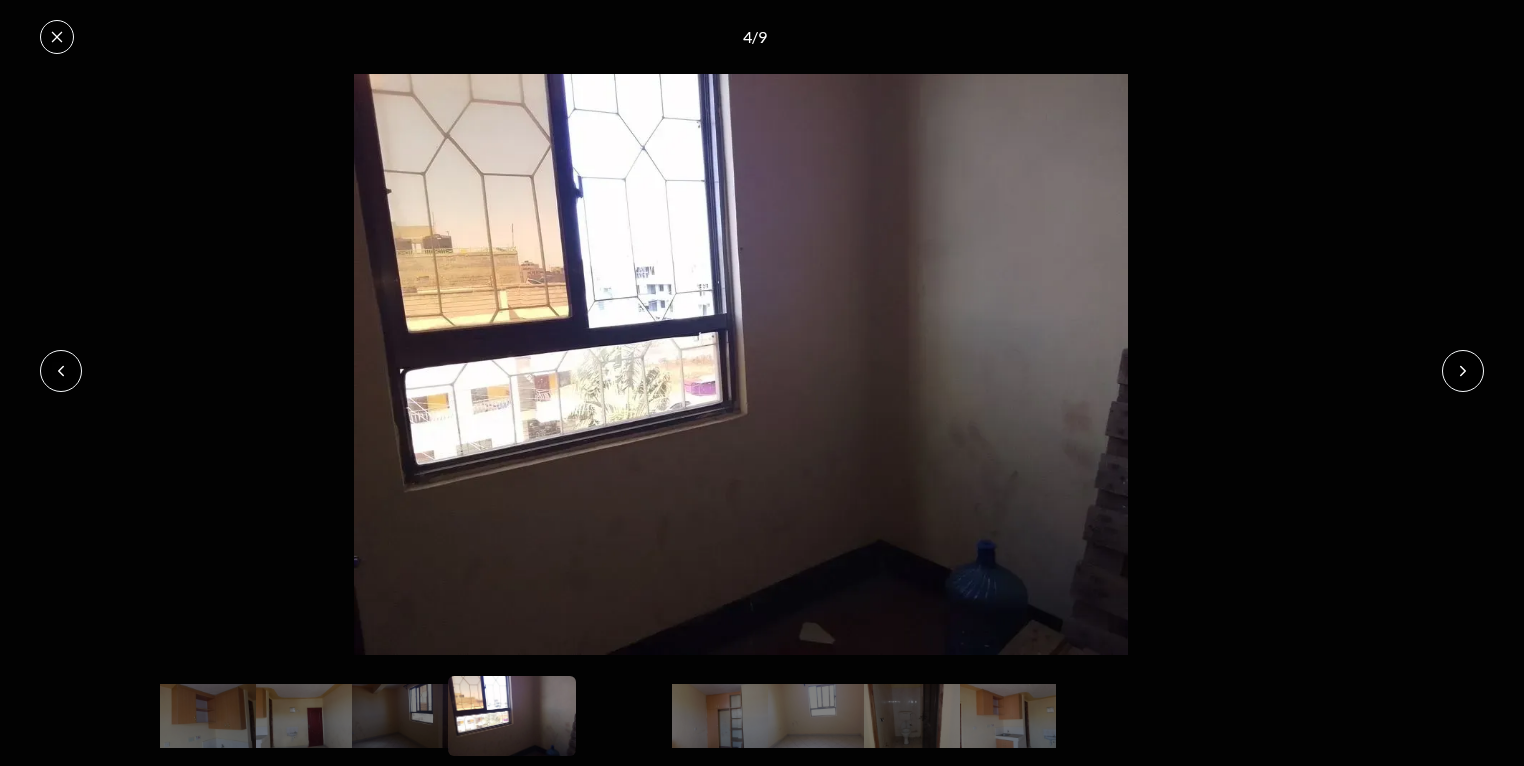 click at bounding box center [1463, 371] 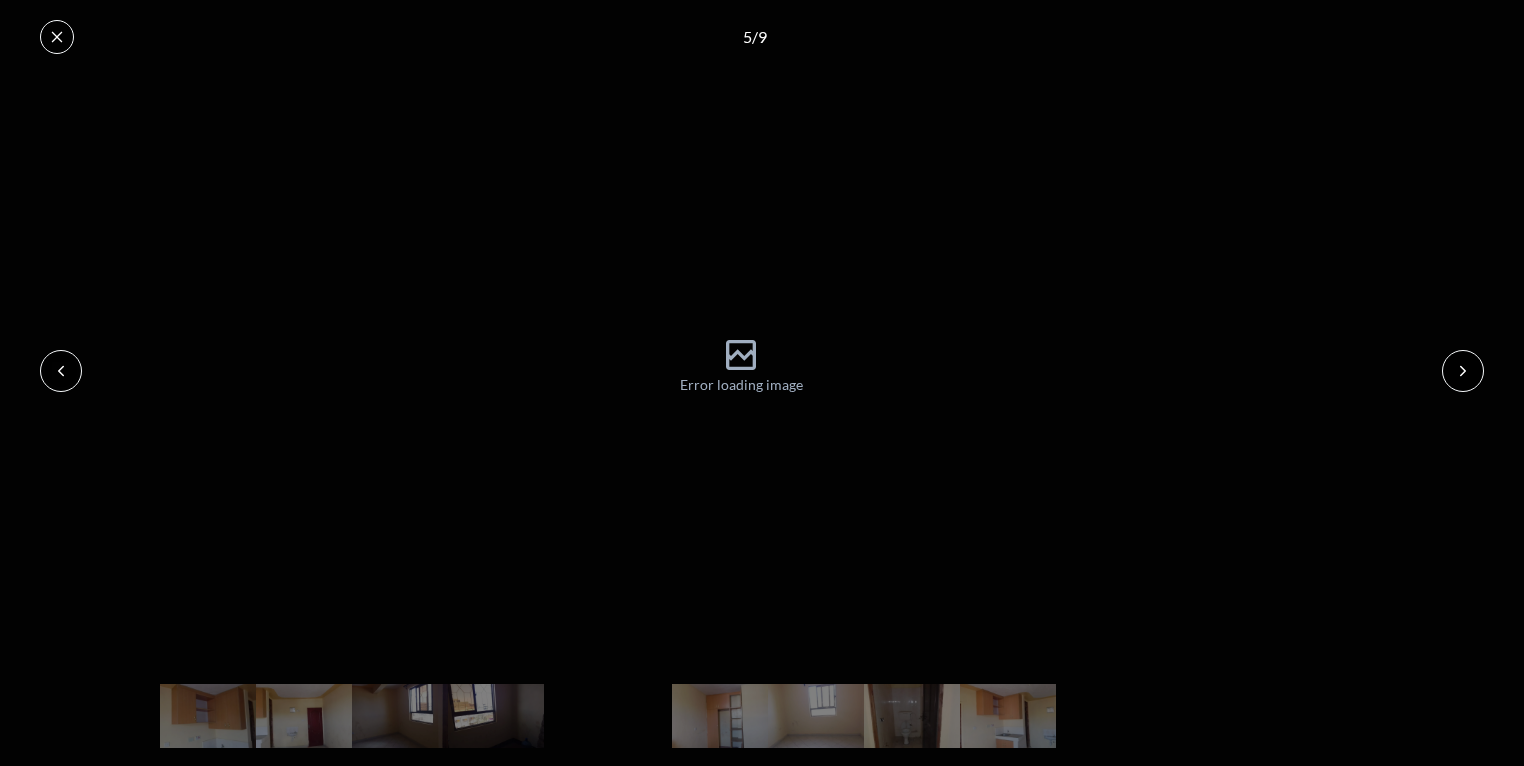 click at bounding box center [1463, 371] 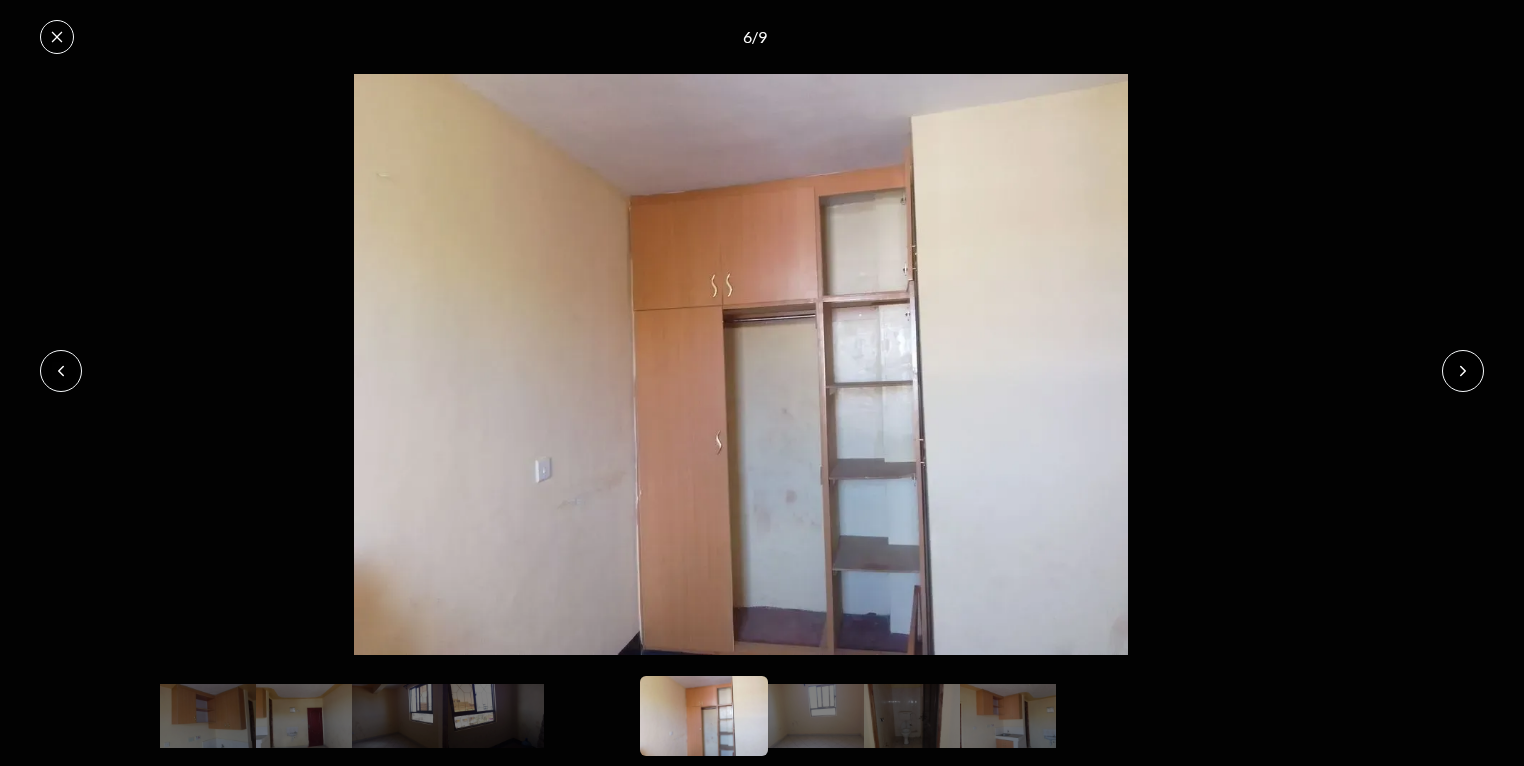 click at bounding box center (1463, 371) 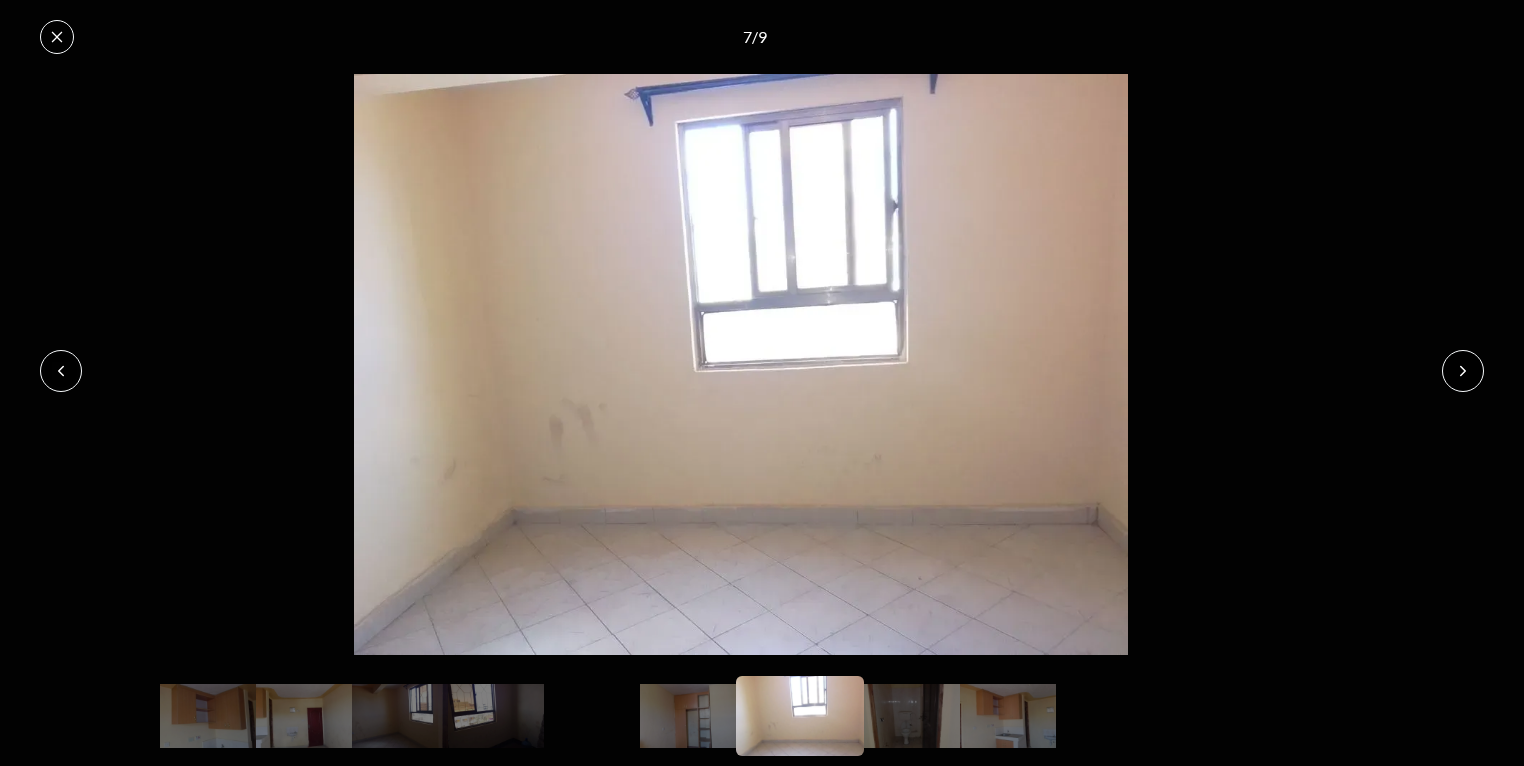 click at bounding box center (1463, 371) 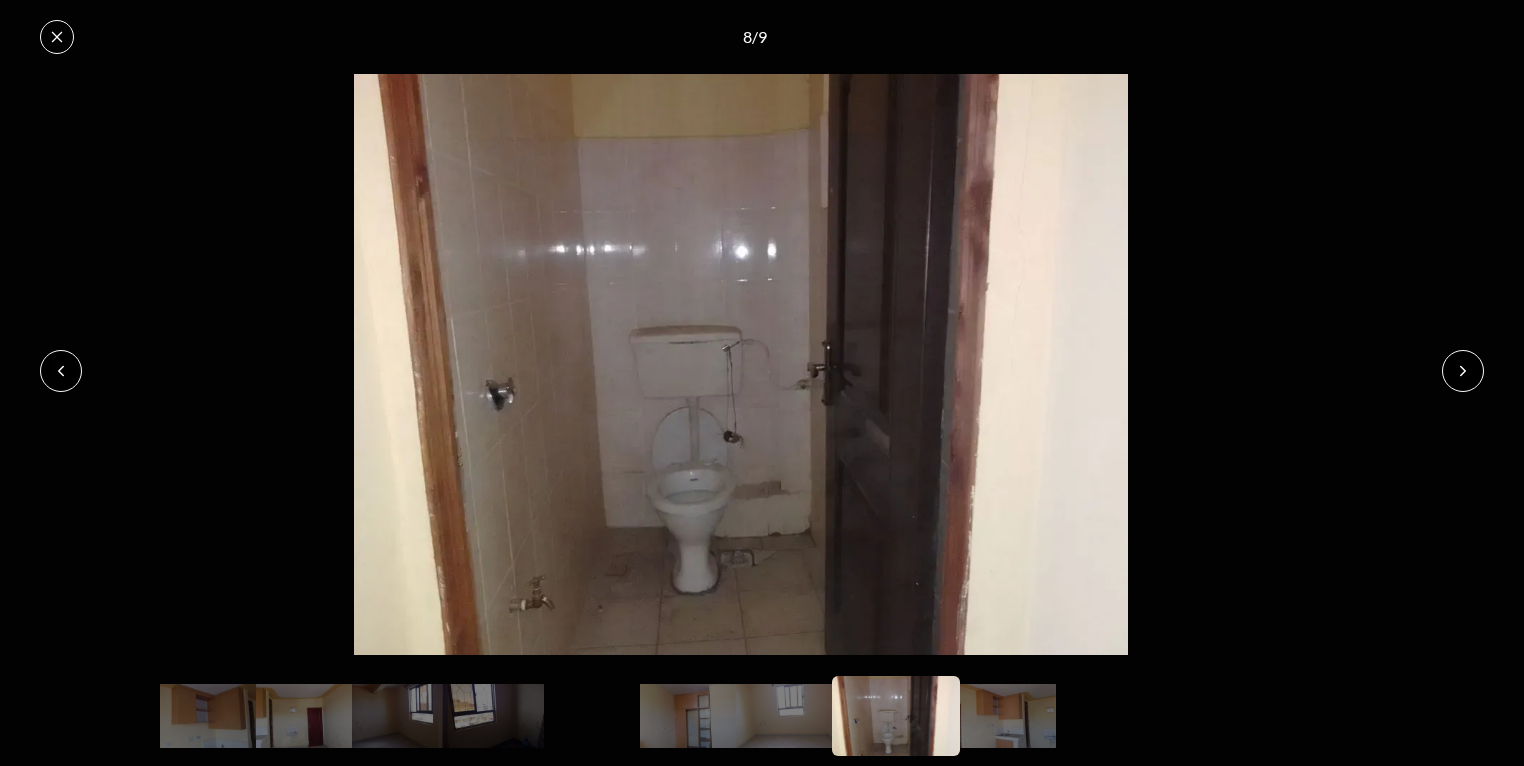 click at bounding box center (1463, 371) 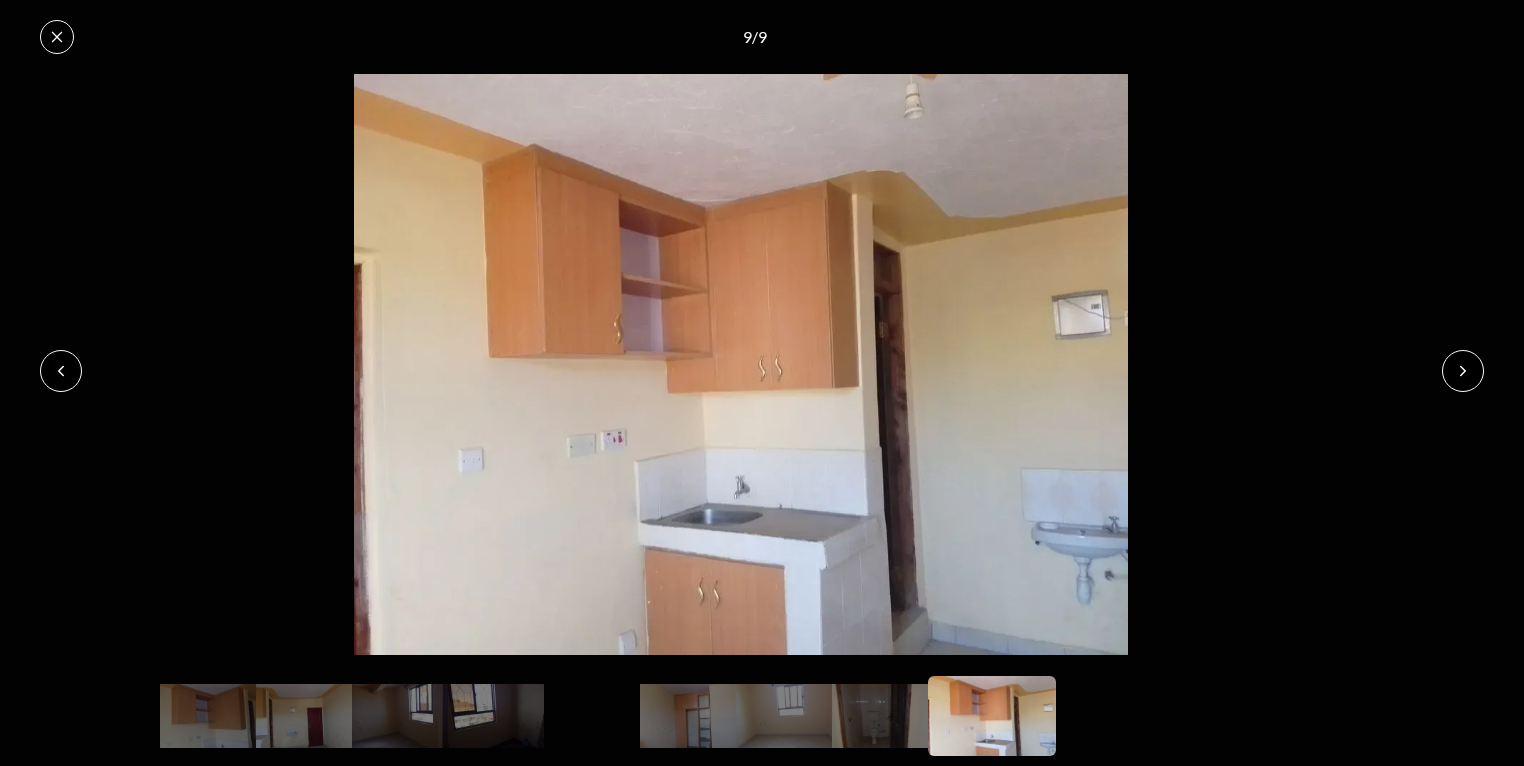 click at bounding box center (1463, 371) 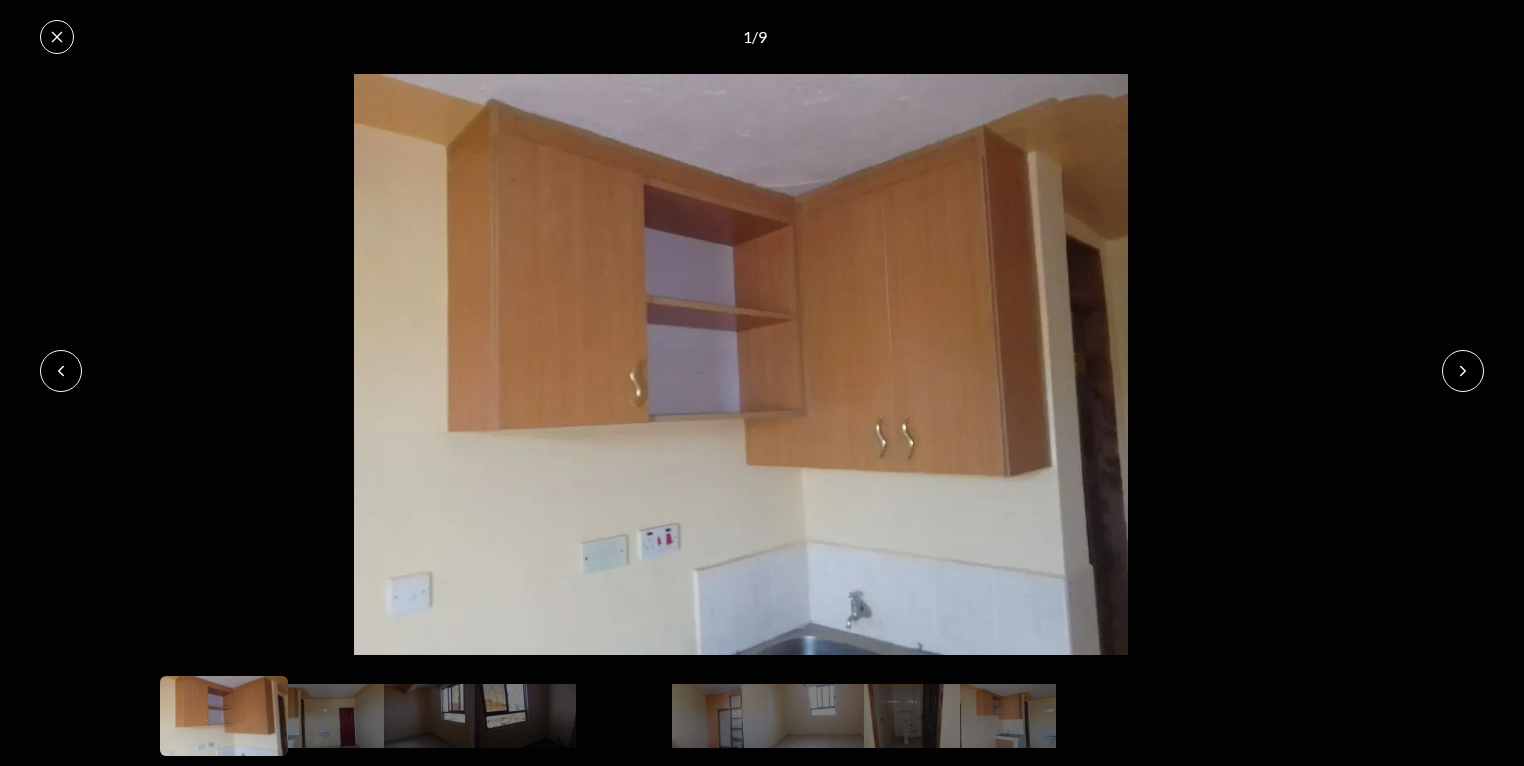 click at bounding box center (1463, 371) 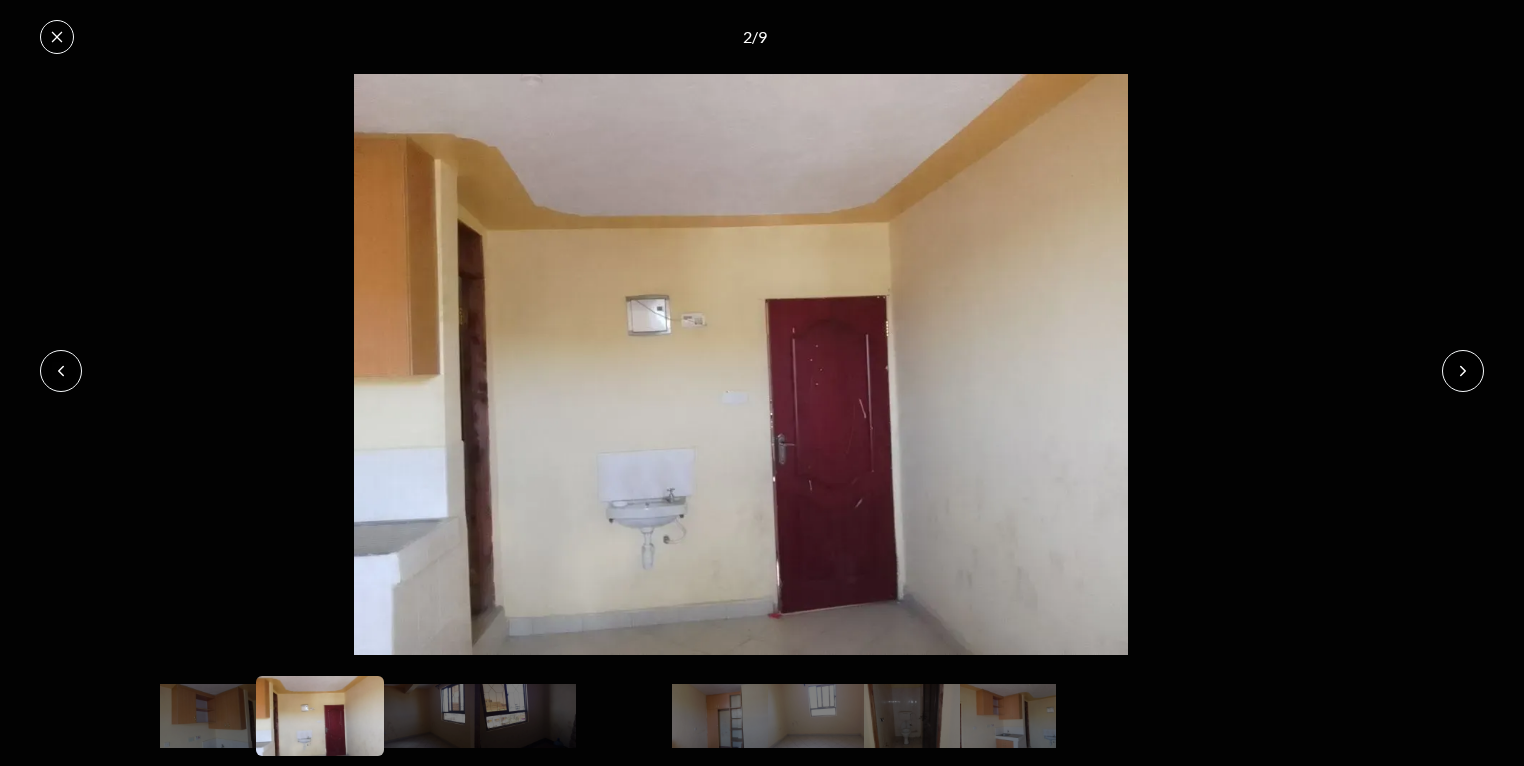 click at bounding box center [1463, 371] 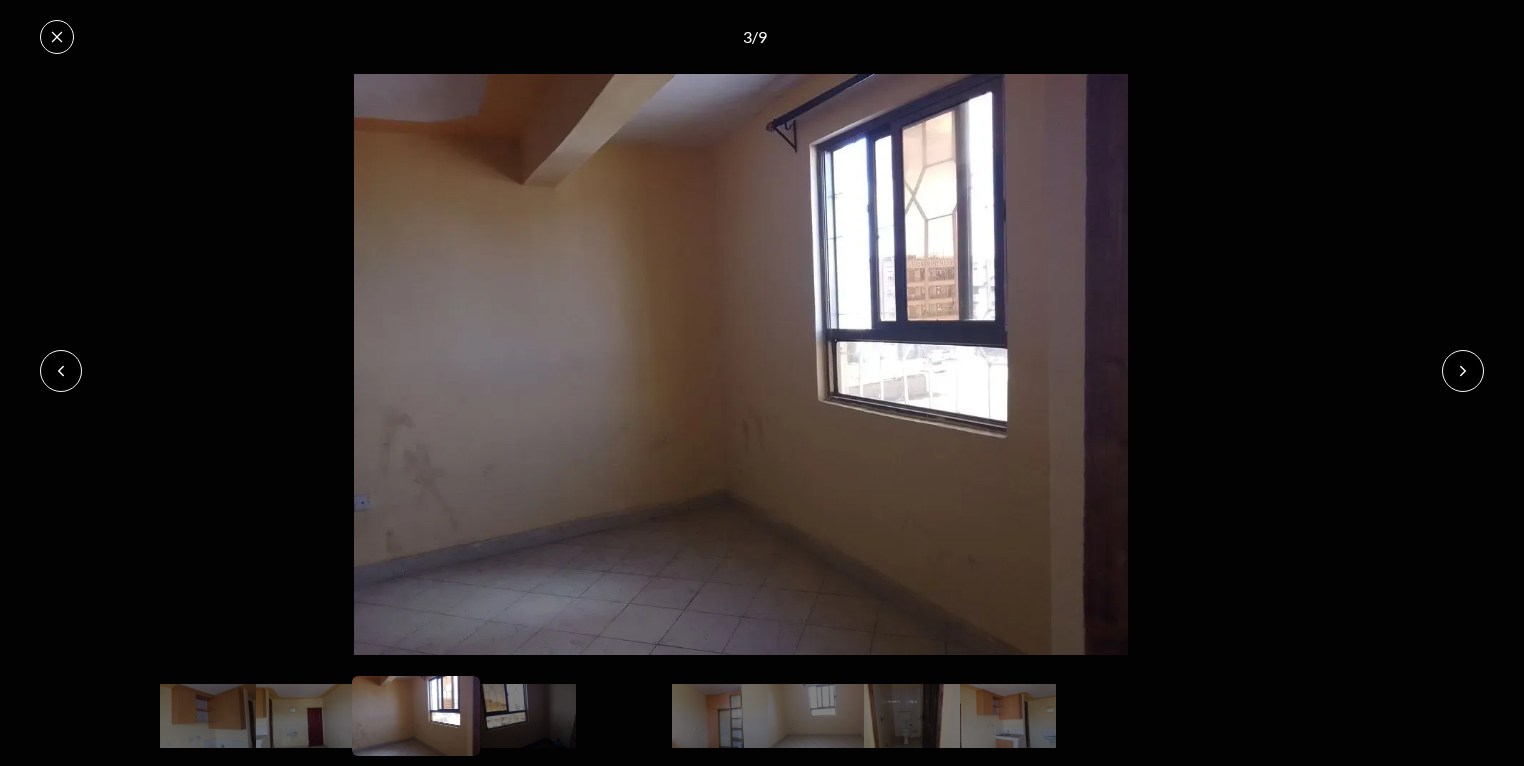 click at bounding box center [57, 37] 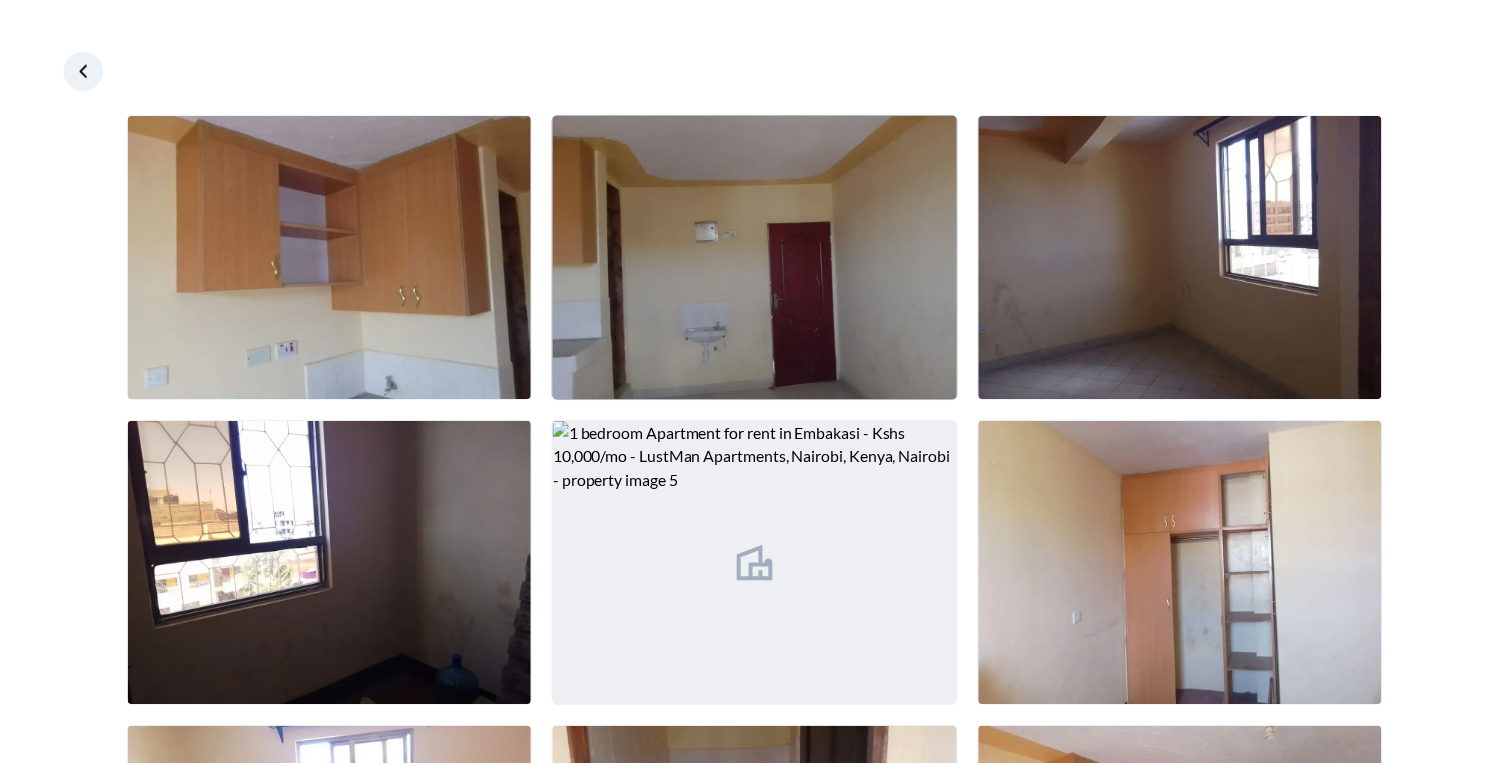 scroll, scrollTop: 298, scrollLeft: 0, axis: vertical 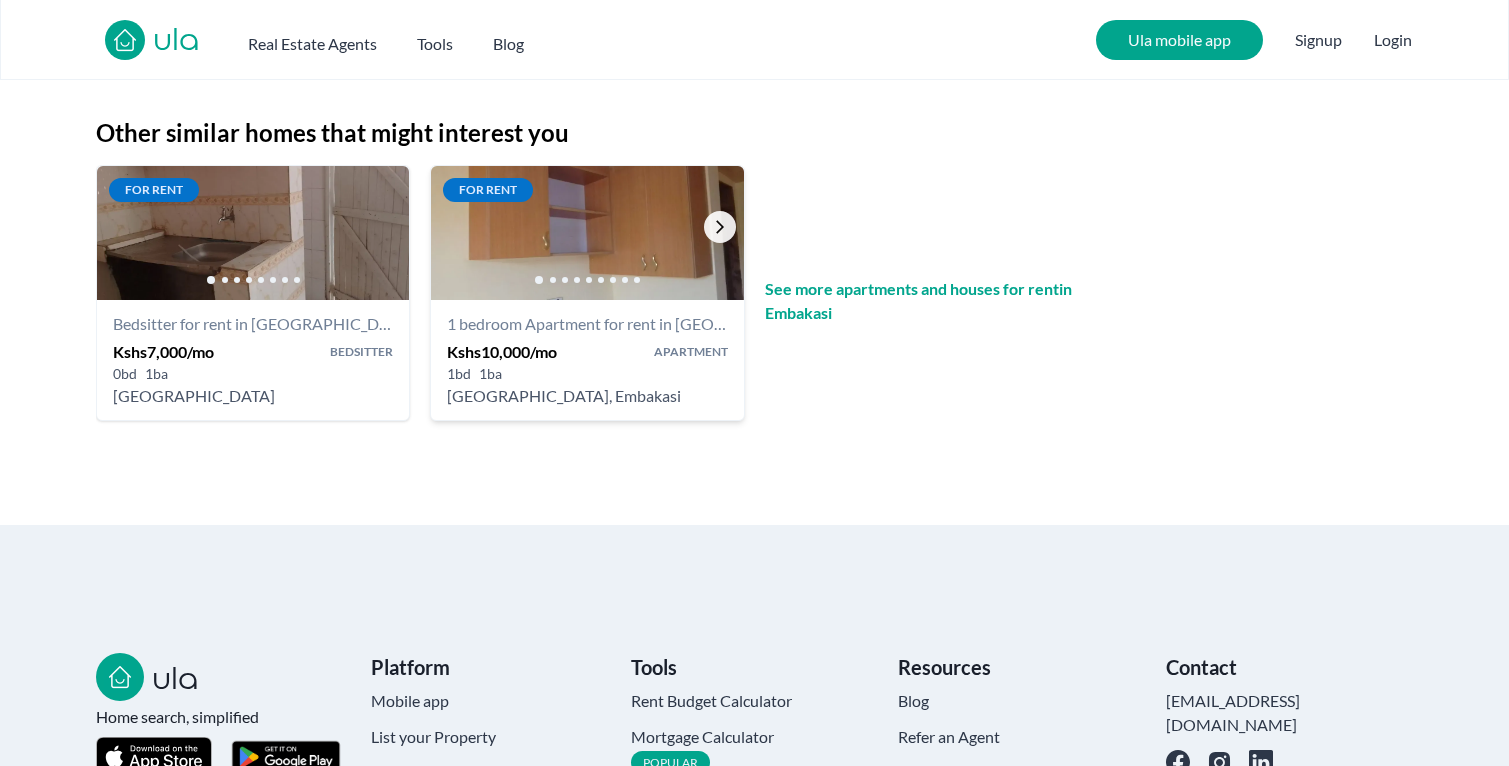 click 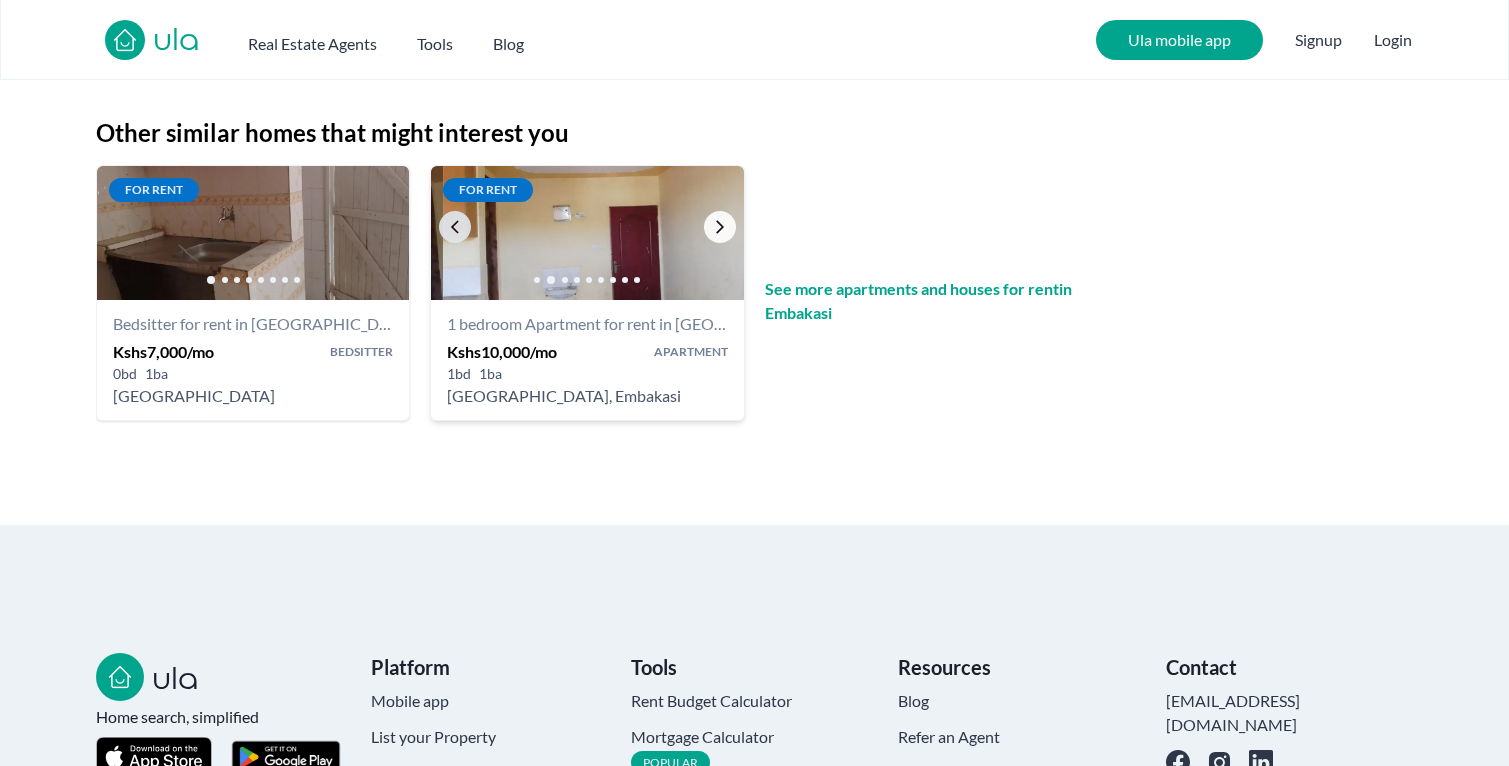 click 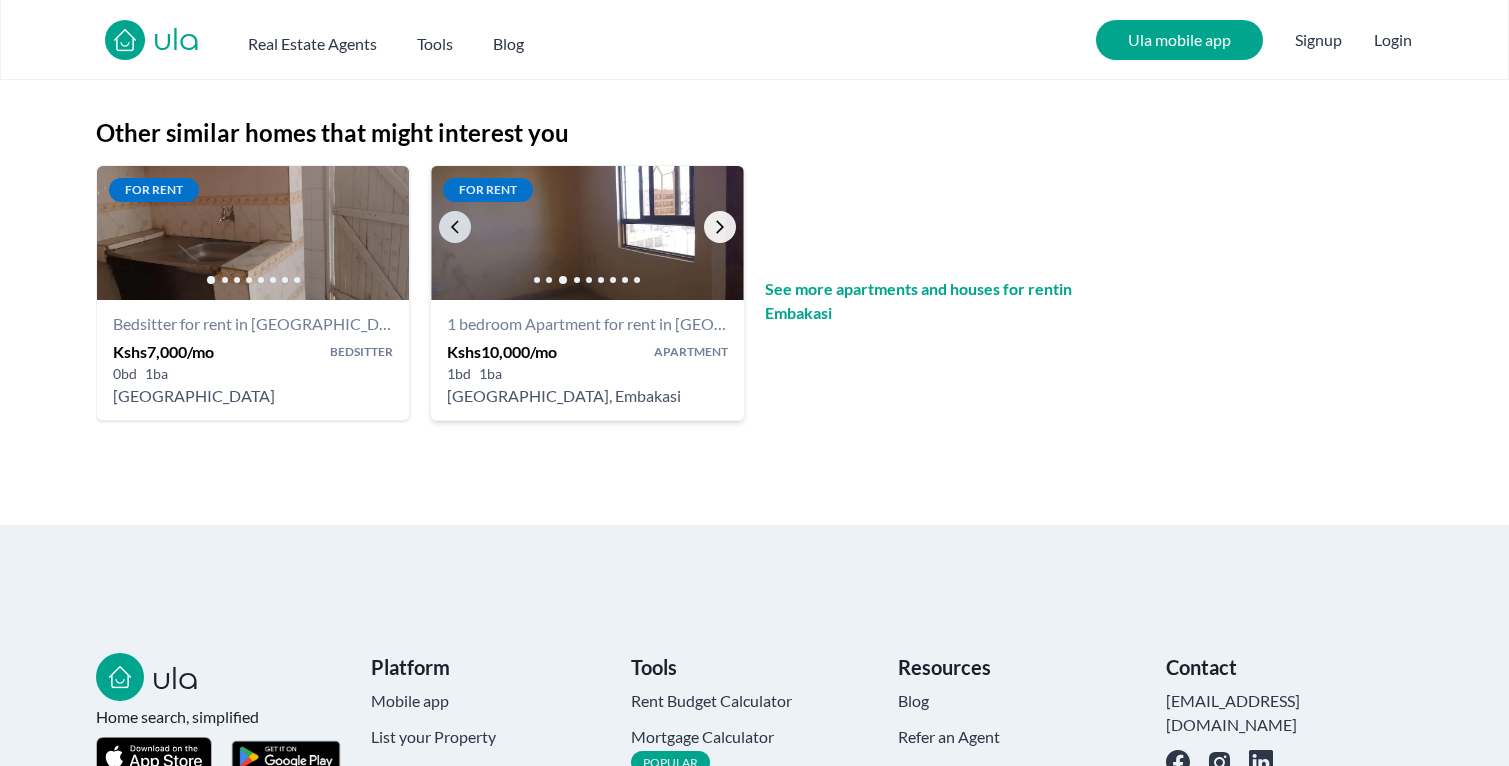 click 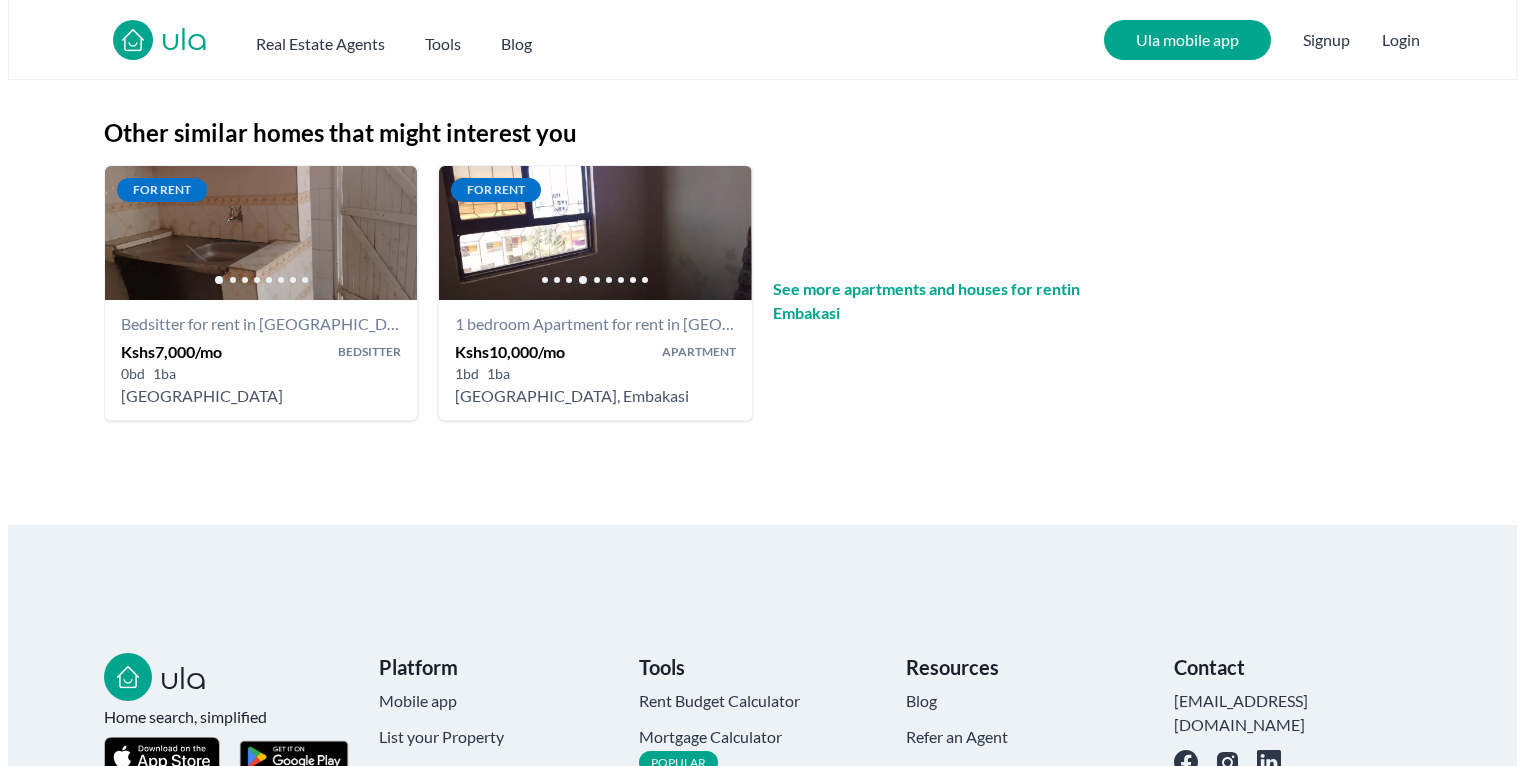 scroll, scrollTop: 0, scrollLeft: 0, axis: both 